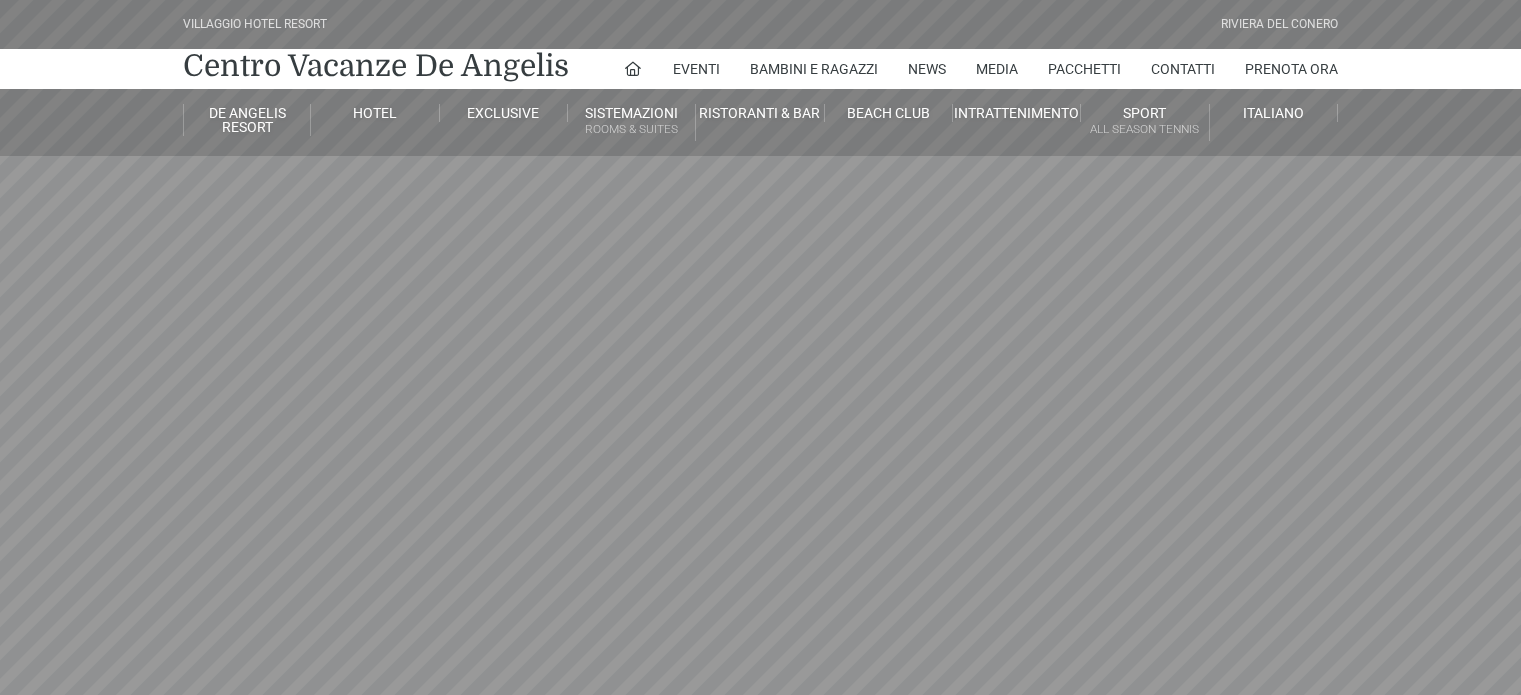 scroll, scrollTop: 0, scrollLeft: 0, axis: both 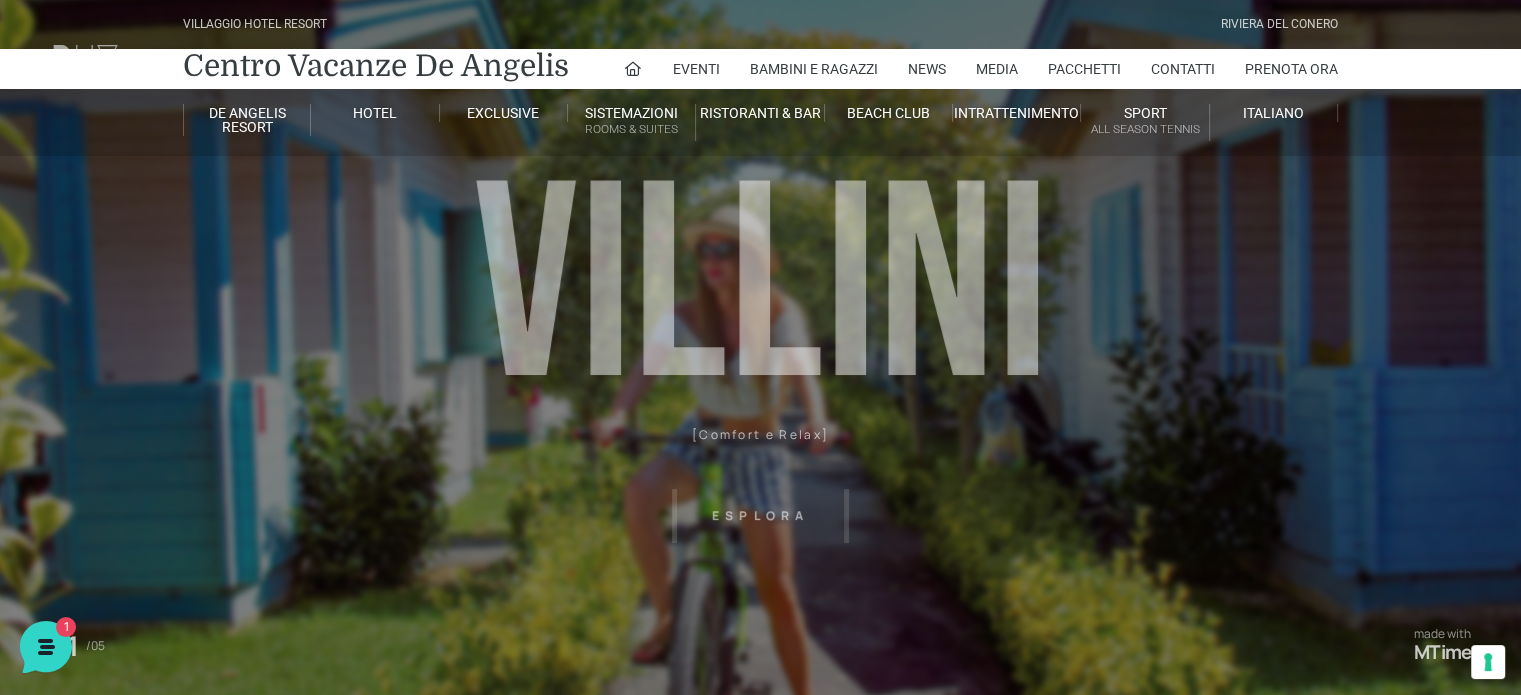 click on "Villaggio Hotel Resort
Riviera Del Conero
Centro Vacanze De Angelis
Eventi
Miss Italia
Cerimonie
Team building
Bambini e Ragazzi
Holly Beach Club
Holly Teeny Club
Holly Young Club
Piscine
Iscrizioni Holly Club
News
Media
Pacchetti
Contatti
Prenota Ora
De Angelis Resort
Parco Piscine
Oasi Naturale
Cappellina
Sala Convegni
Le Marche
Store
Concierge
Colonnina Ricarica
Mappa del Villaggio
Hotel
Suite Prestige
Camera Prestige
Camera Suite H
Sala Meeting
Exclusive
Villa Luxury
Dimora Padronale
Villa 601 Alpine
Villa Classic
Bilocale Garden Gold
Sistemazioni Rooms & Suites
Villa Trilocale Deluxe Numana
Villa Trilocale Deluxe Private Garden
Villa Bilocale Deluxe
Appartamento Trilocale Garden" at bounding box center [760, 450] 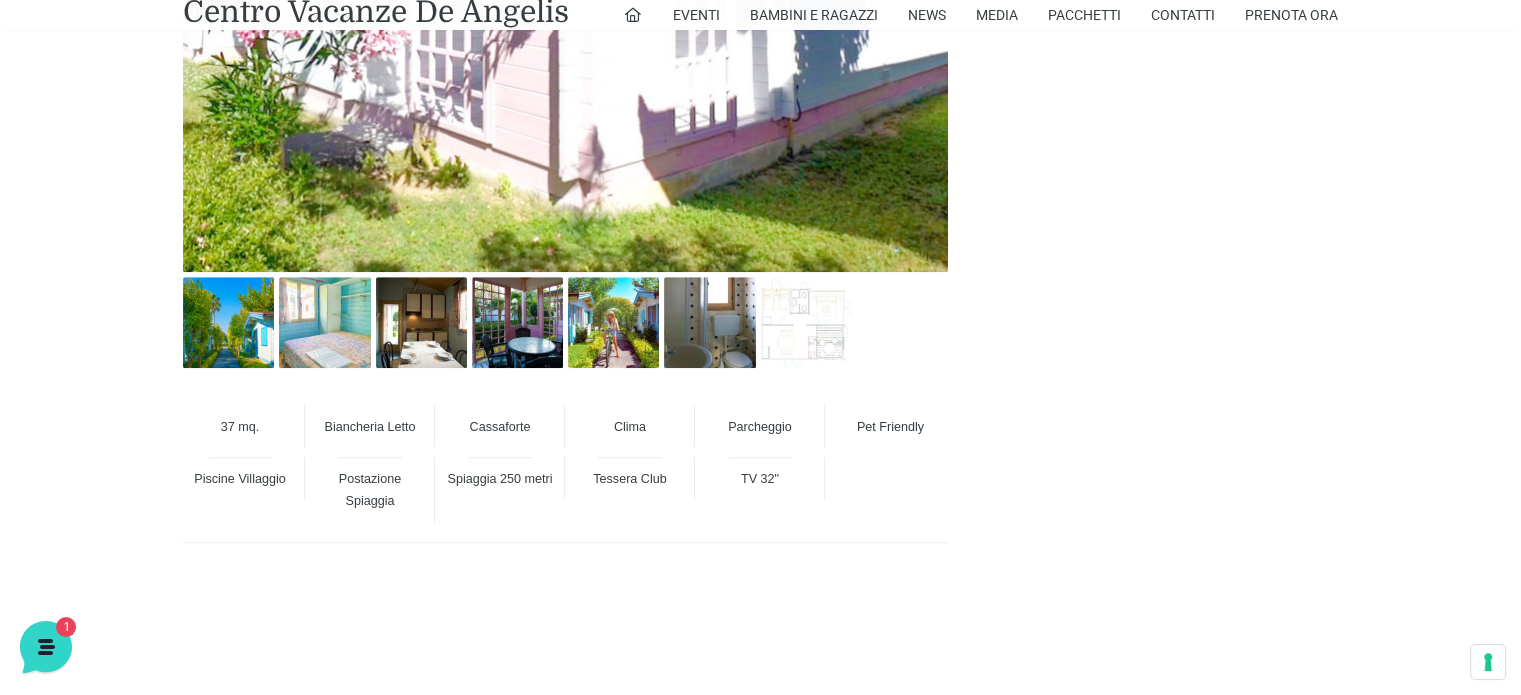 scroll, scrollTop: 1300, scrollLeft: 0, axis: vertical 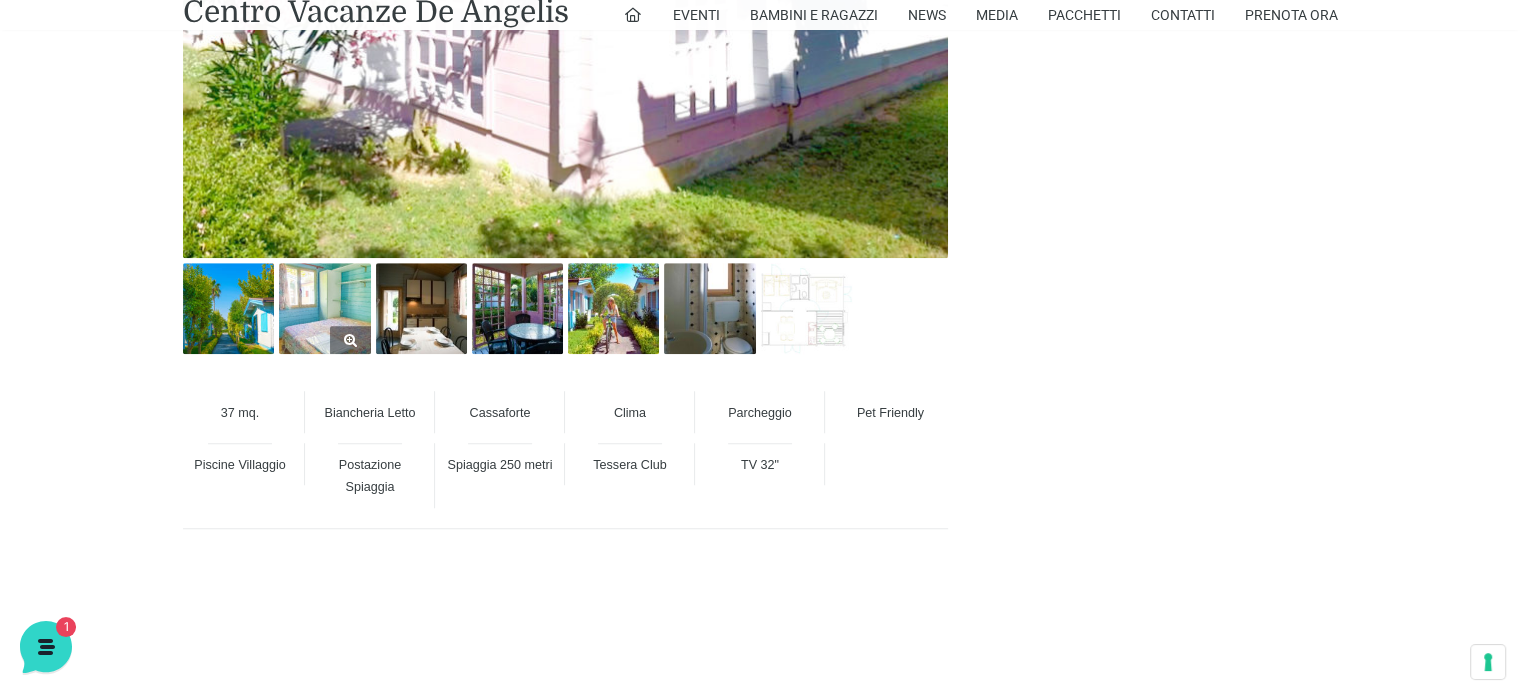 click at bounding box center [324, 308] 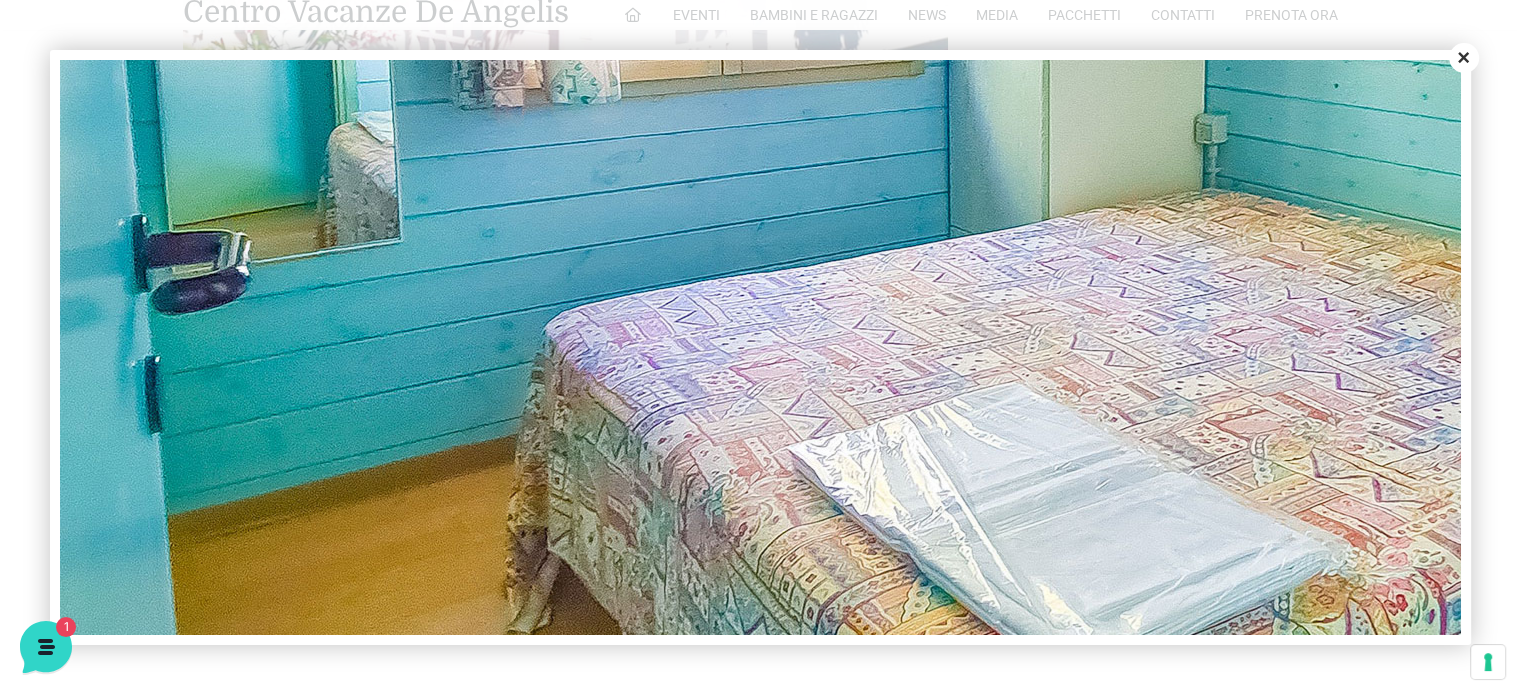 scroll, scrollTop: 520, scrollLeft: 0, axis: vertical 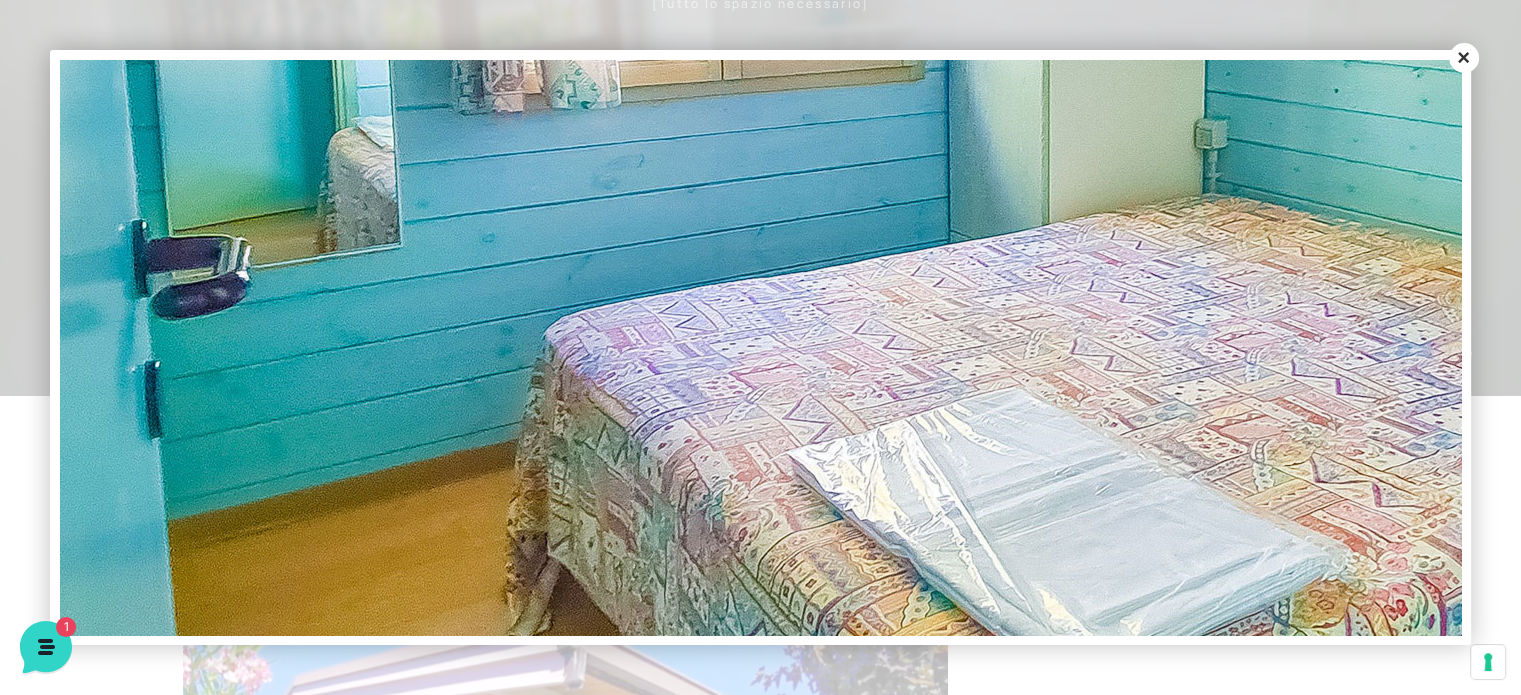click on "Close" at bounding box center [1464, 58] 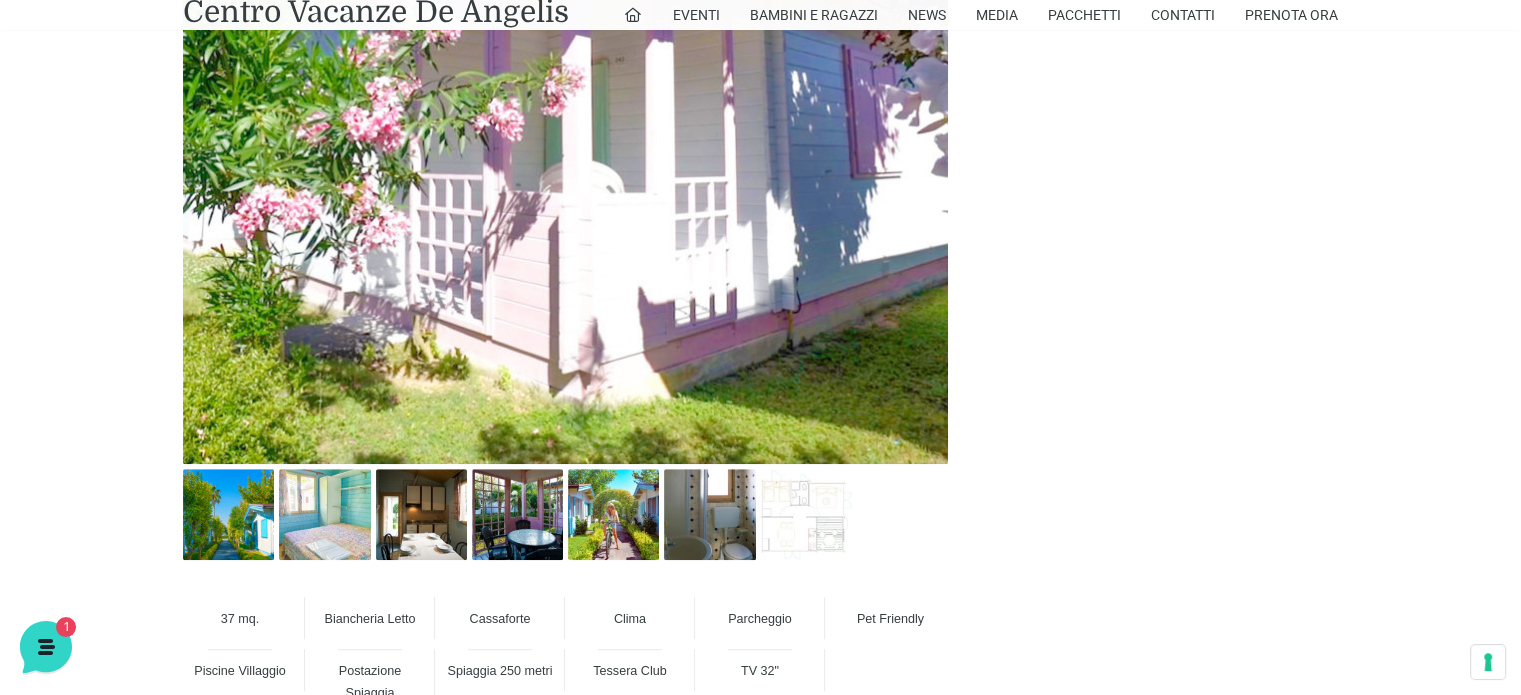 scroll, scrollTop: 1100, scrollLeft: 0, axis: vertical 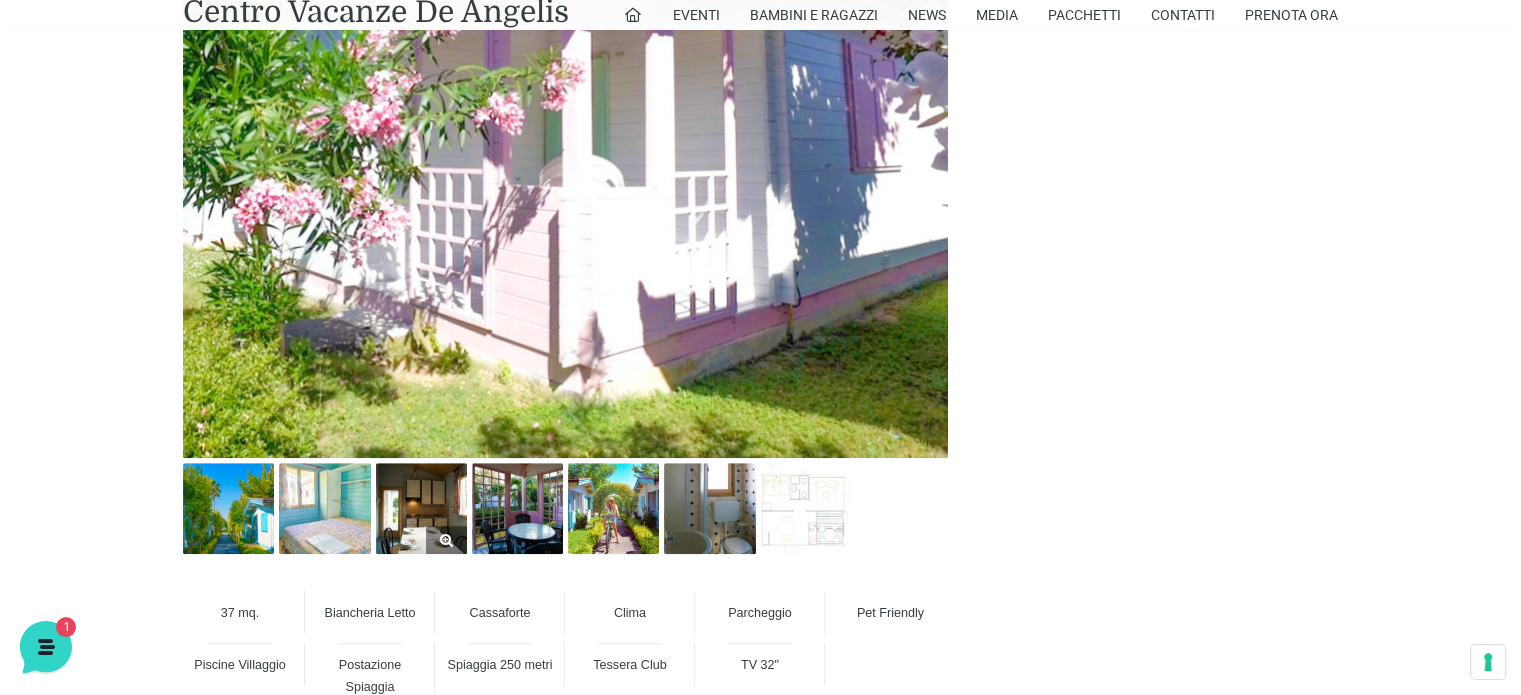 click at bounding box center (421, 508) 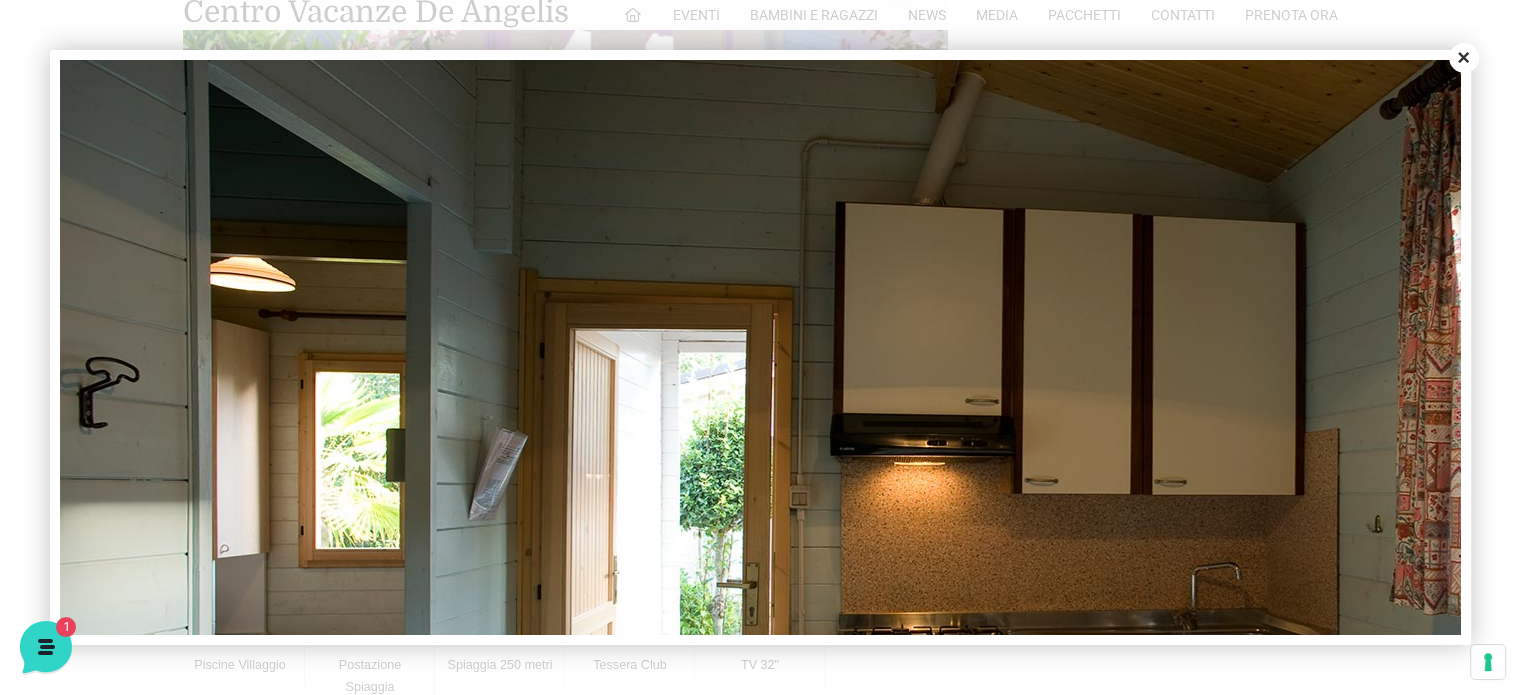 scroll, scrollTop: 20, scrollLeft: 0, axis: vertical 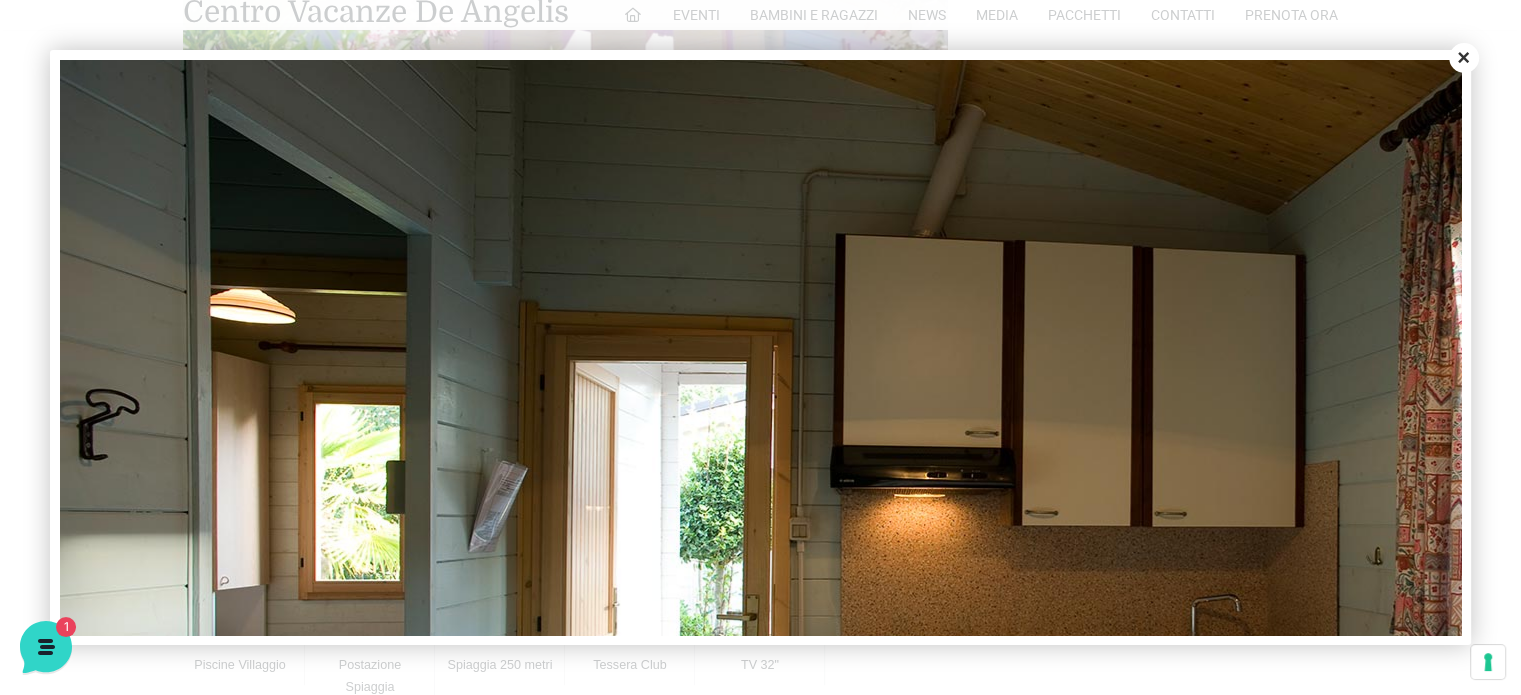 click on "Close" at bounding box center [1464, 58] 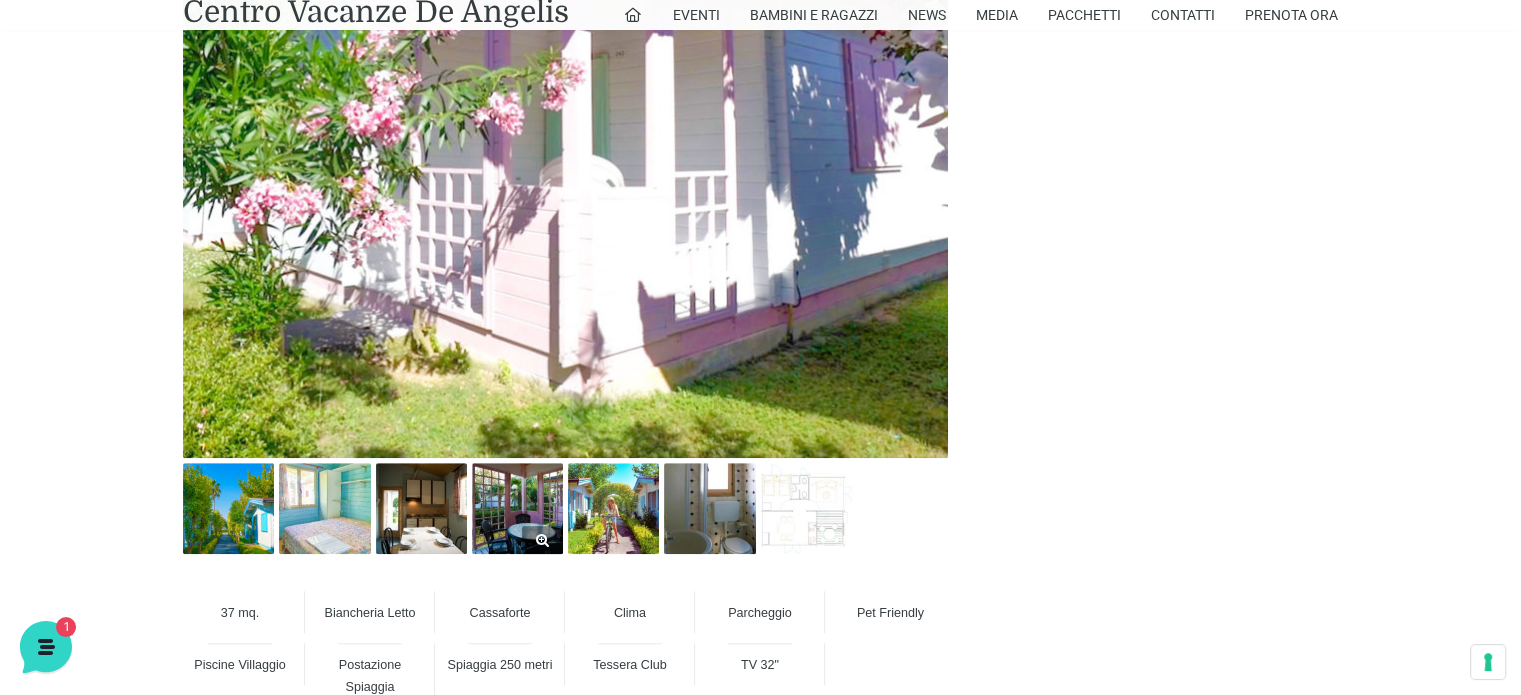 click at bounding box center [517, 508] 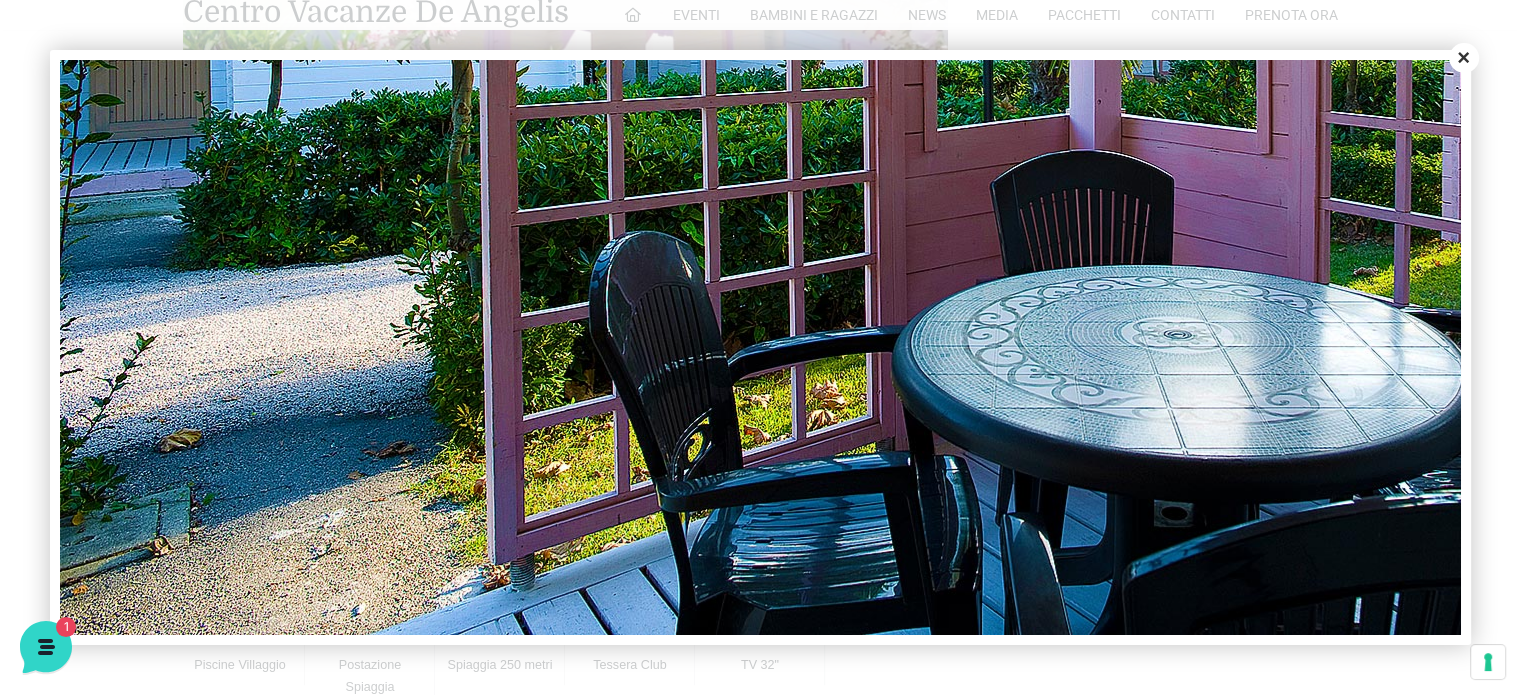 scroll, scrollTop: 520, scrollLeft: 0, axis: vertical 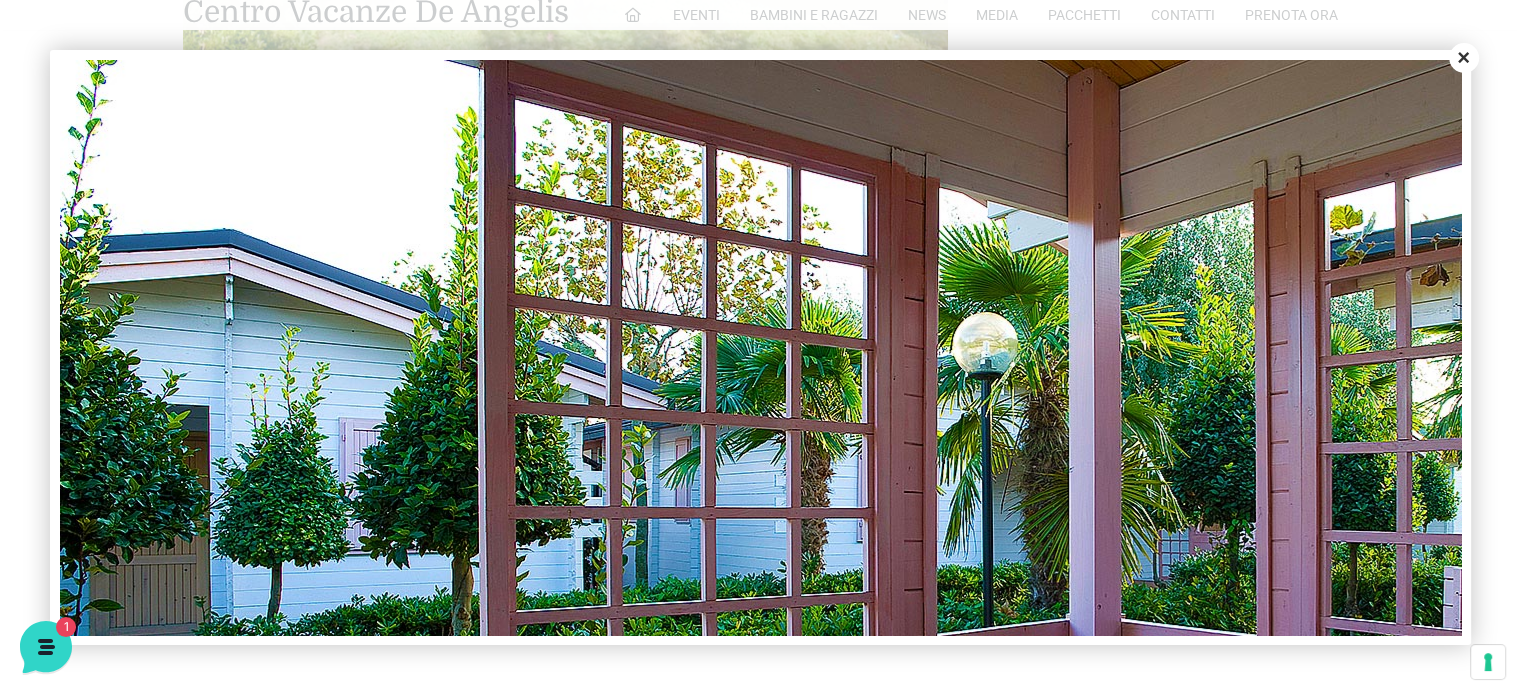 click on "Close" at bounding box center [1464, 58] 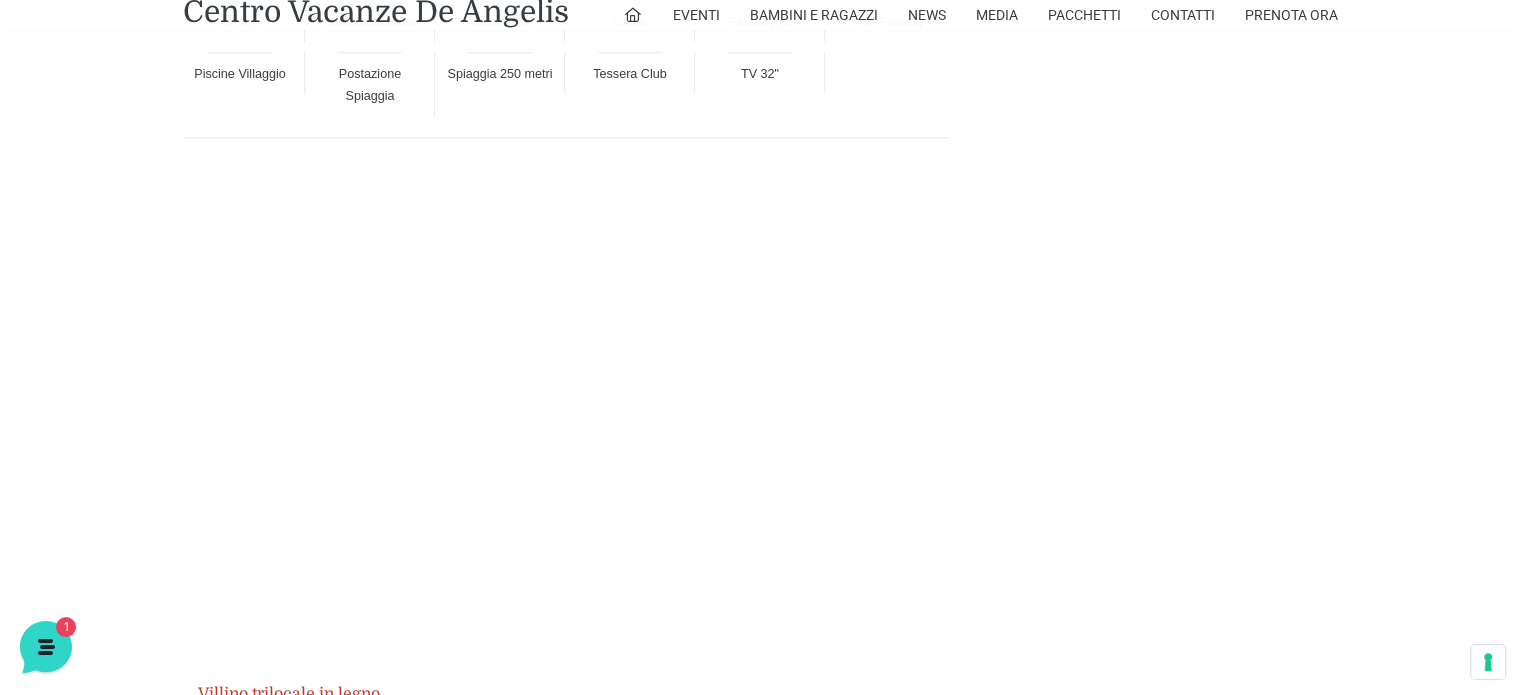 scroll, scrollTop: 1500, scrollLeft: 0, axis: vertical 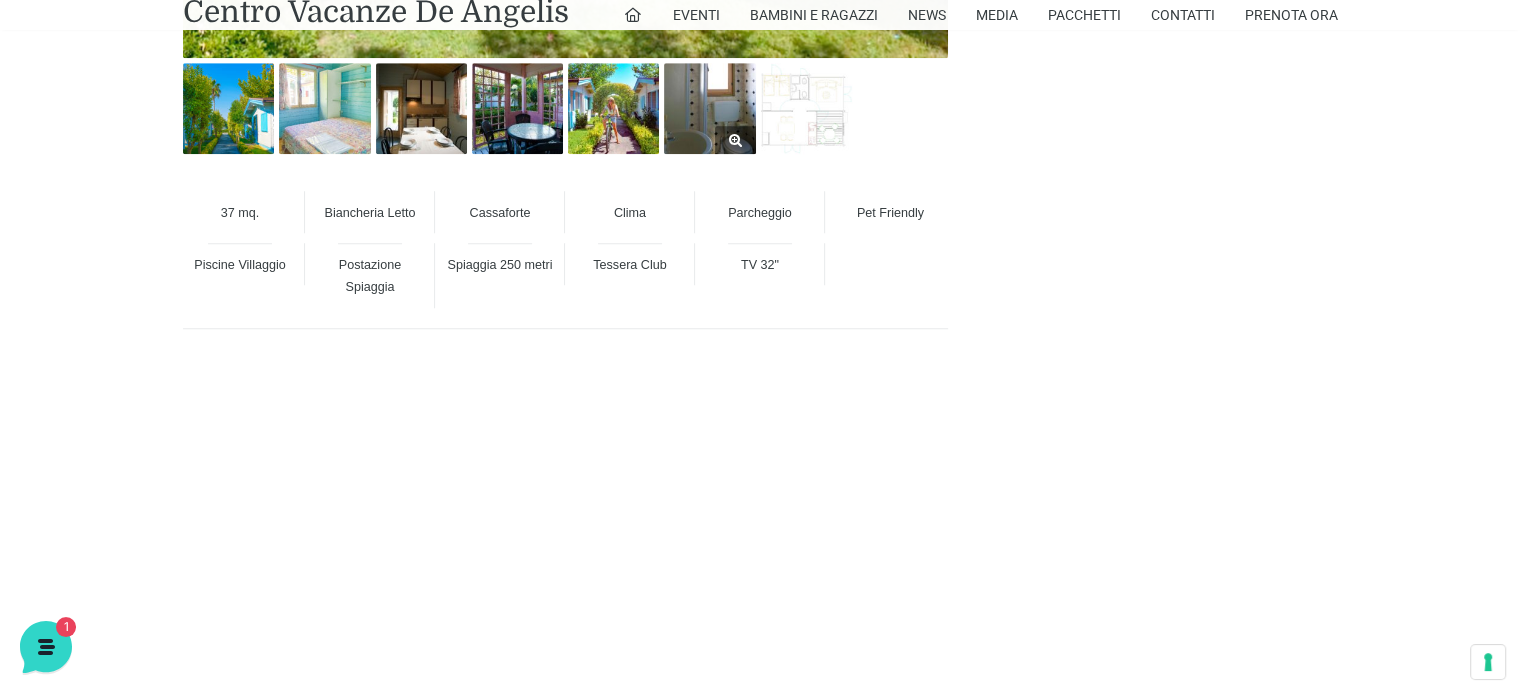 click at bounding box center [709, 108] 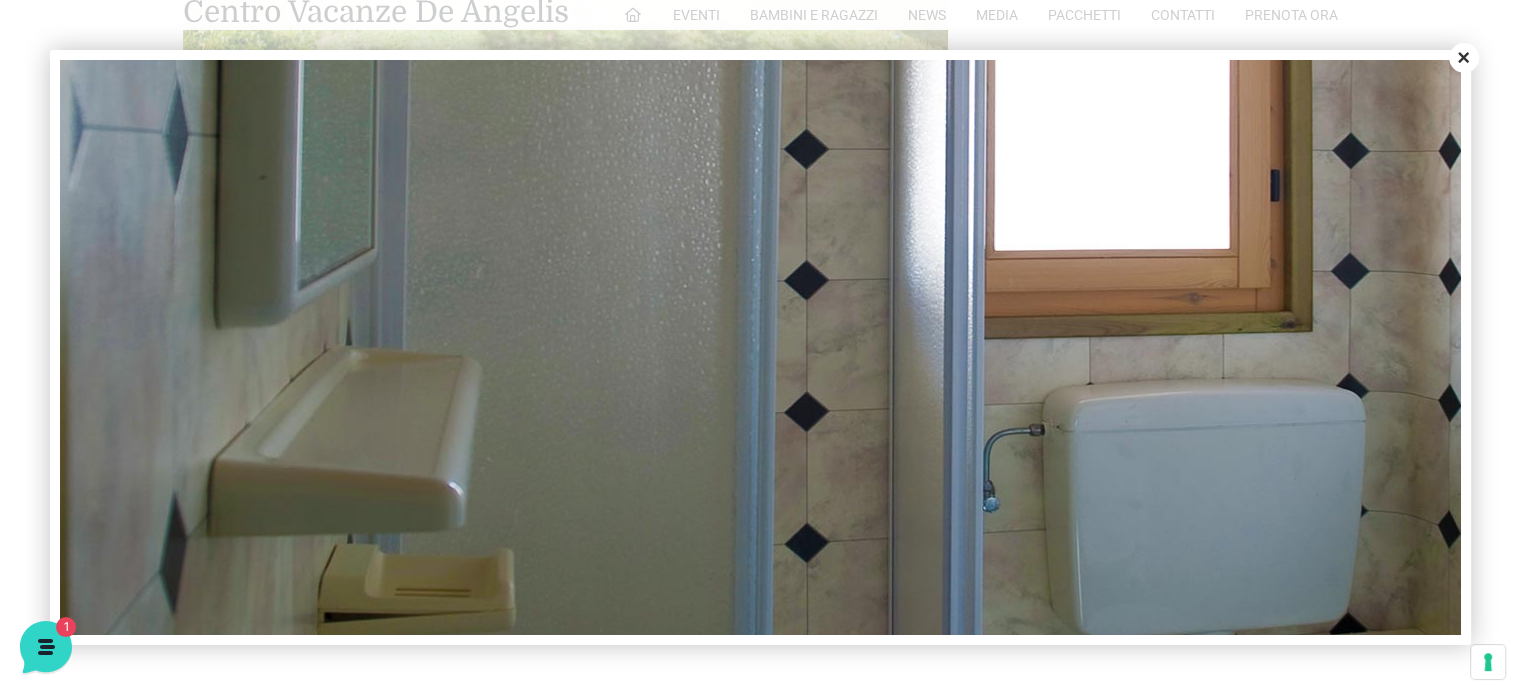 scroll, scrollTop: 0, scrollLeft: 0, axis: both 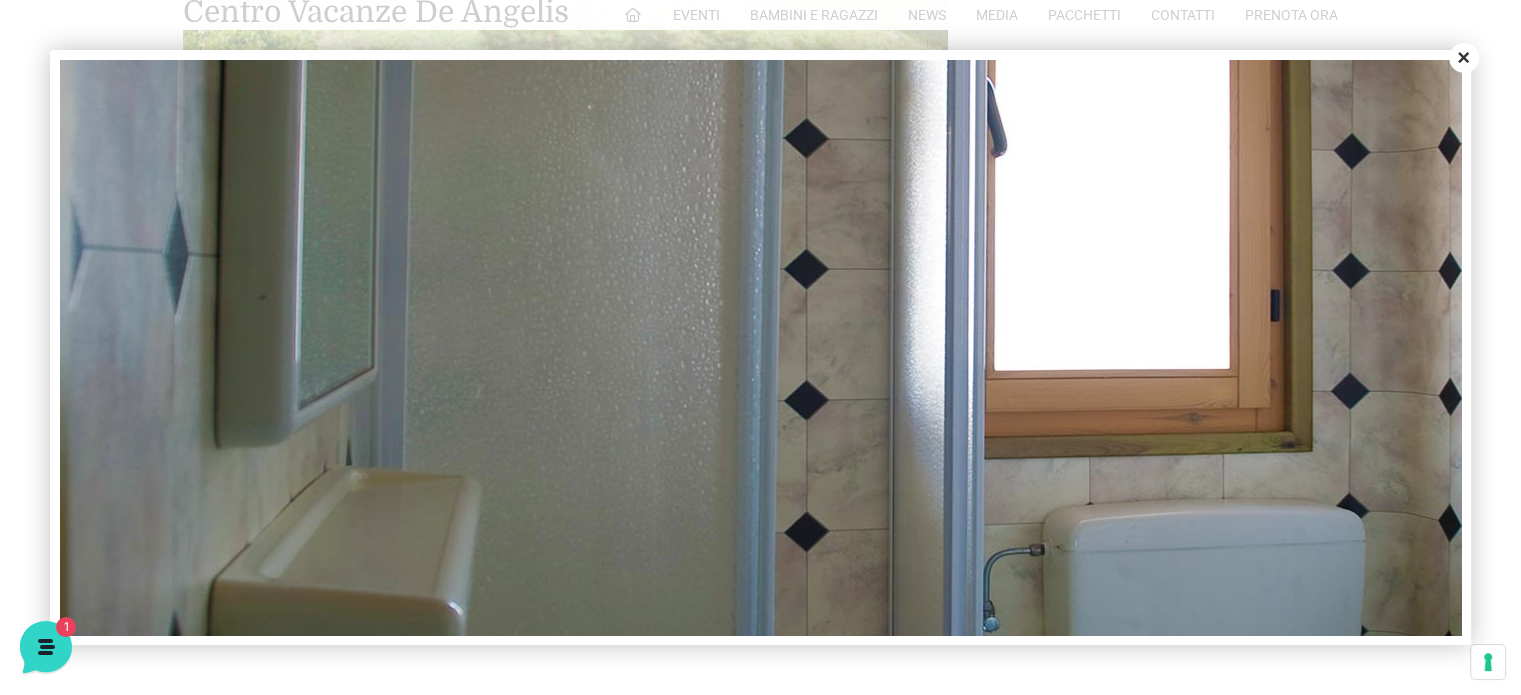 click on "Close" at bounding box center (1464, 58) 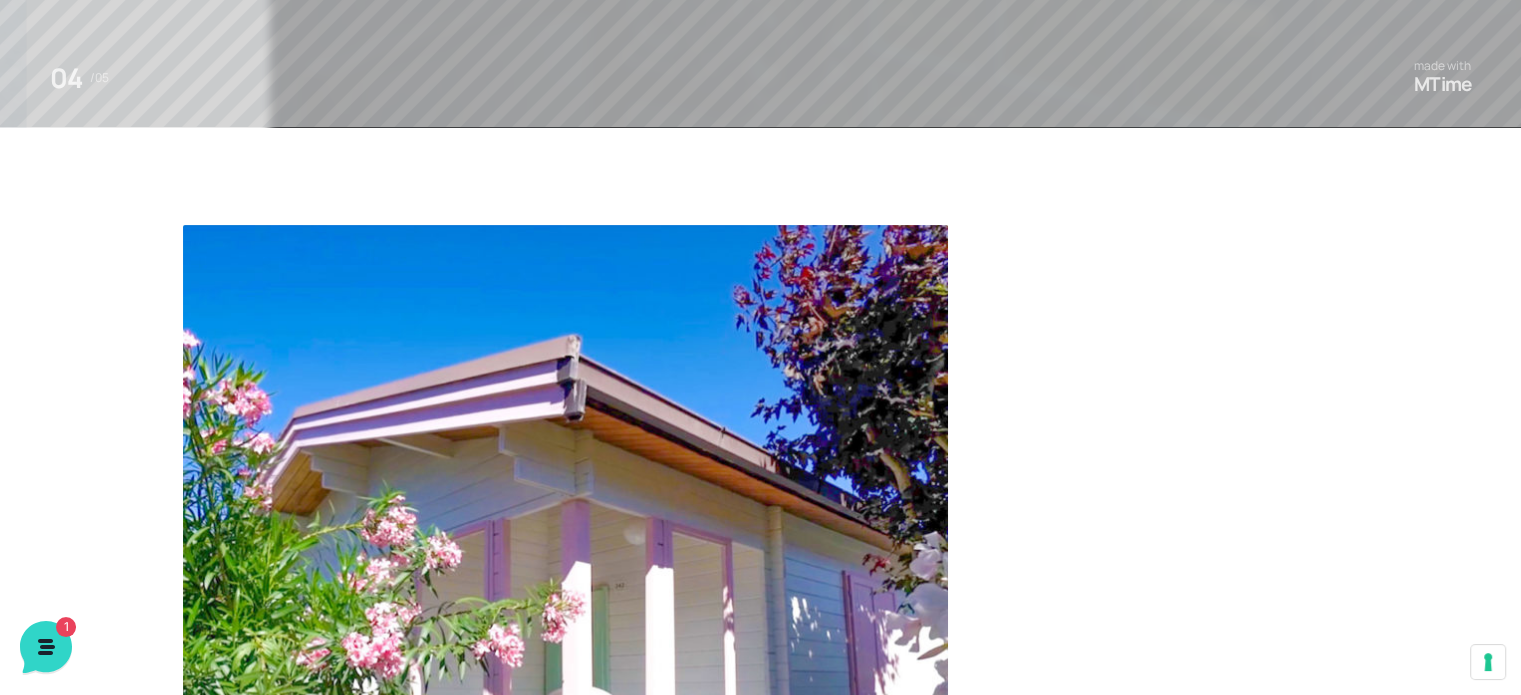 scroll, scrollTop: 0, scrollLeft: 0, axis: both 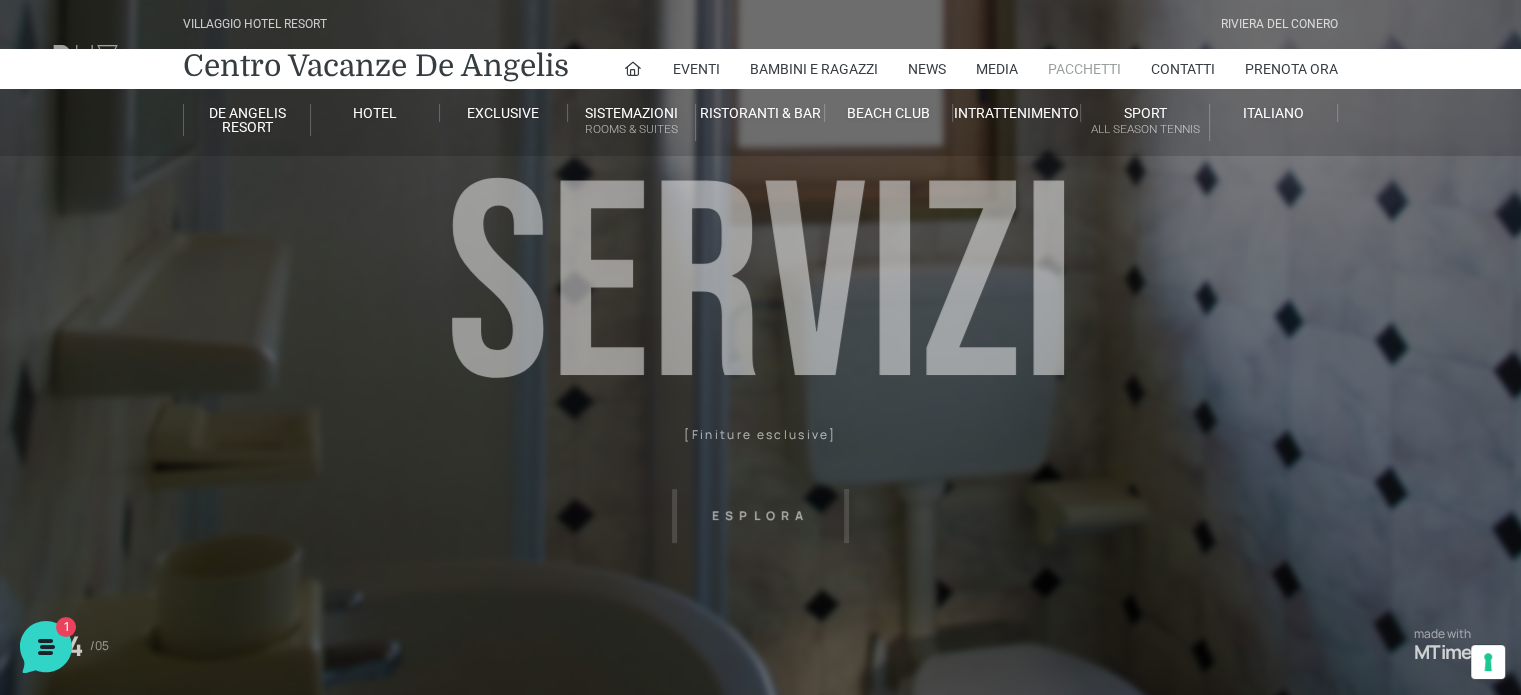 click on "Pacchetti" at bounding box center (1084, 69) 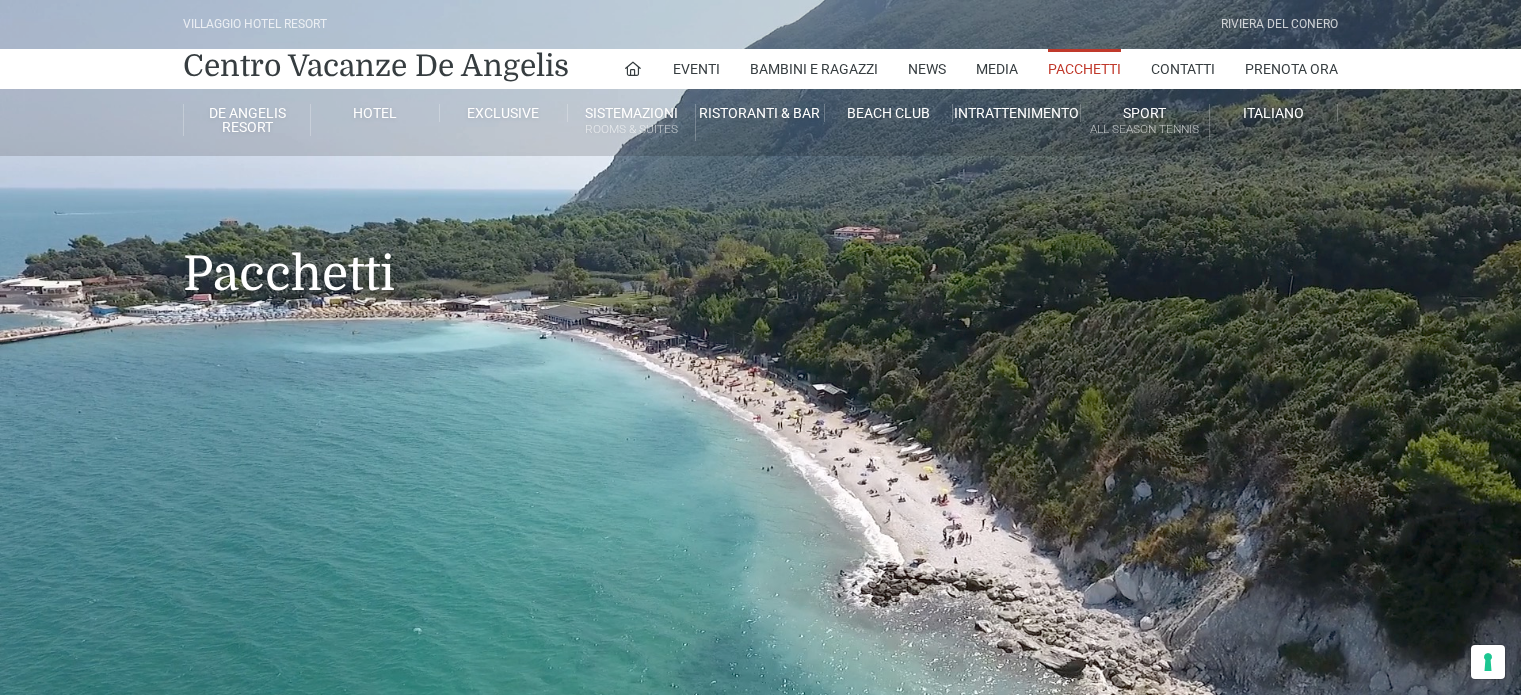 scroll, scrollTop: 0, scrollLeft: 0, axis: both 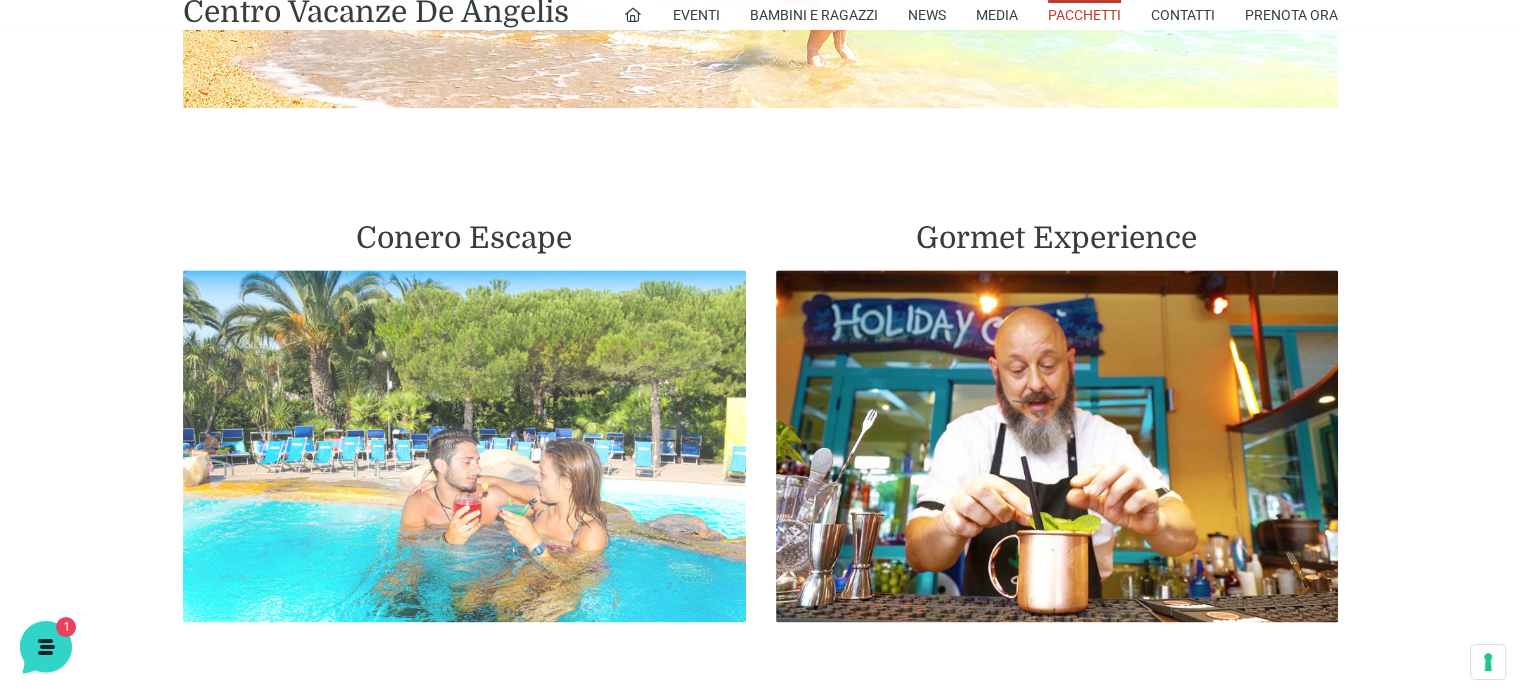 click at bounding box center (464, 446) 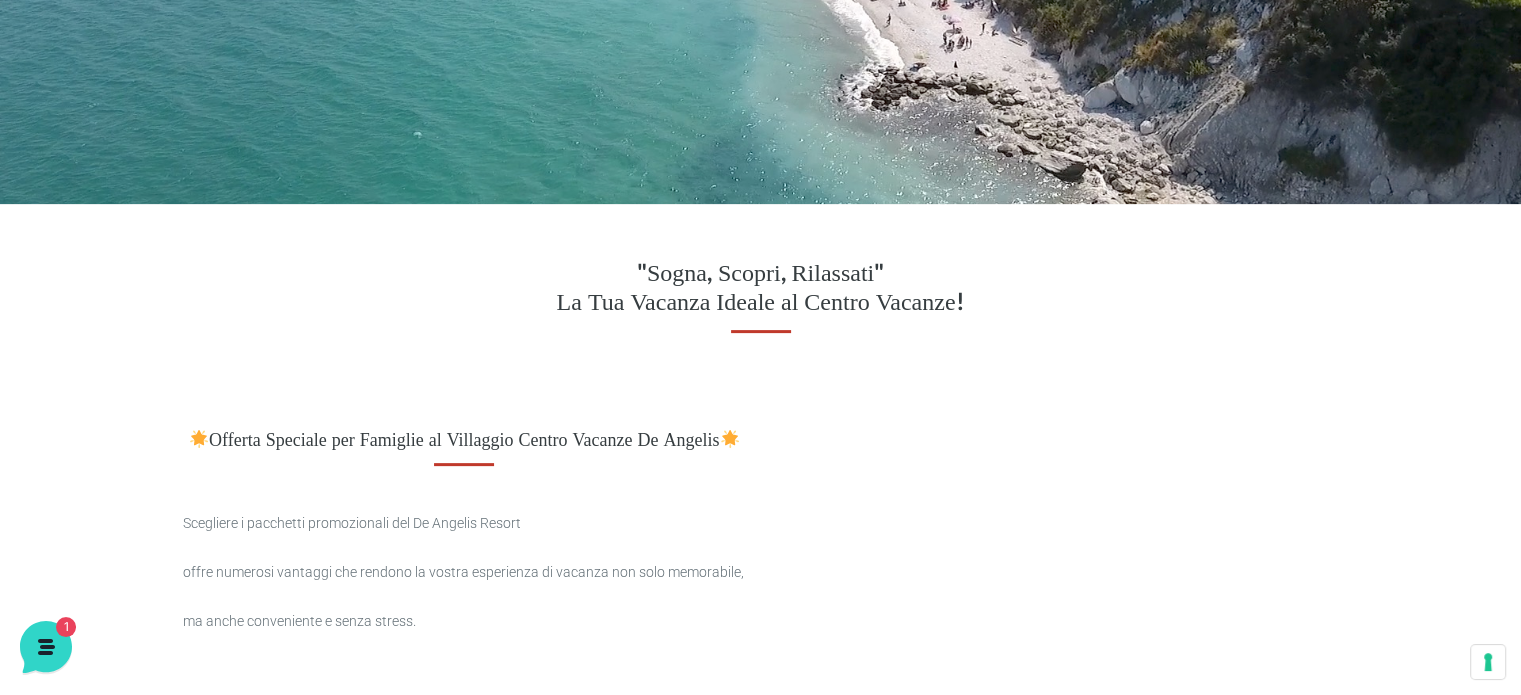 scroll, scrollTop: 0, scrollLeft: 0, axis: both 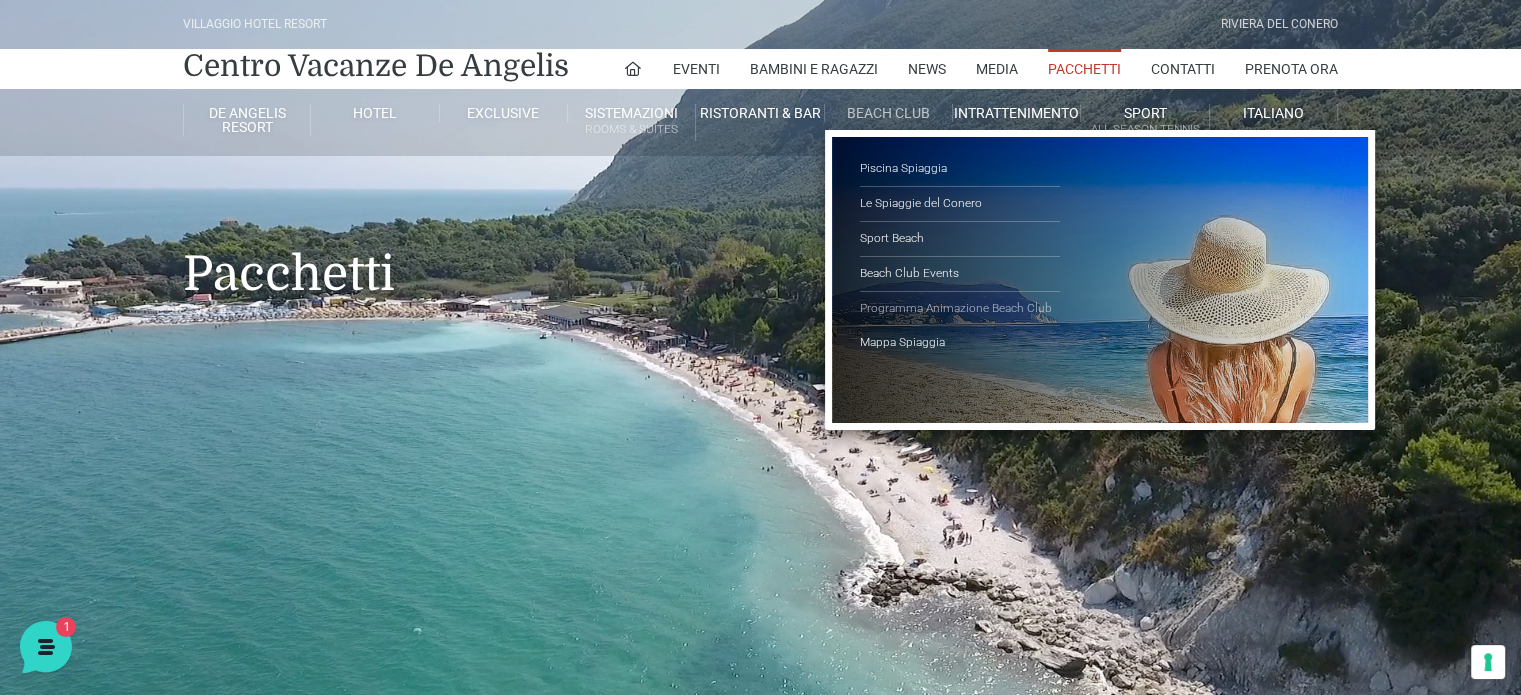 click on "Programma Animazione Beach Club" at bounding box center [960, 309] 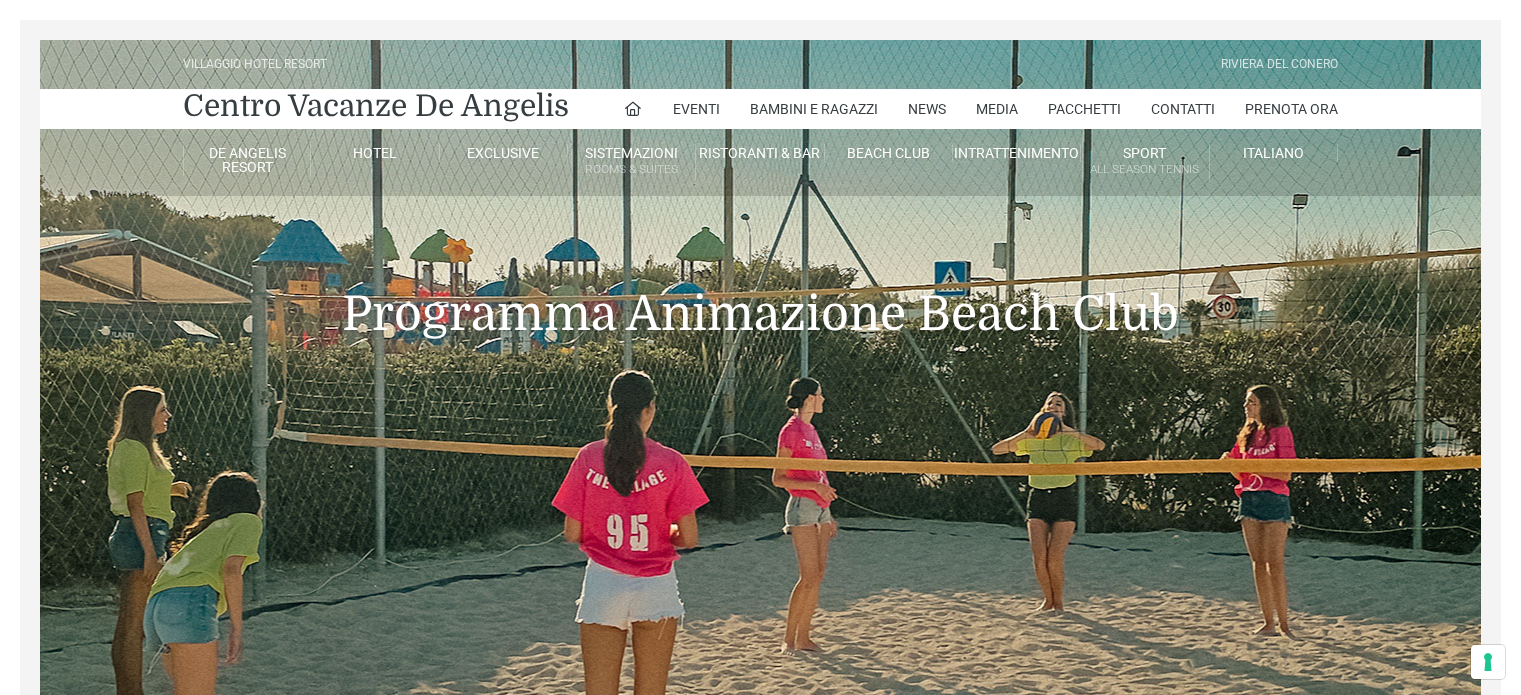 scroll, scrollTop: 0, scrollLeft: 0, axis: both 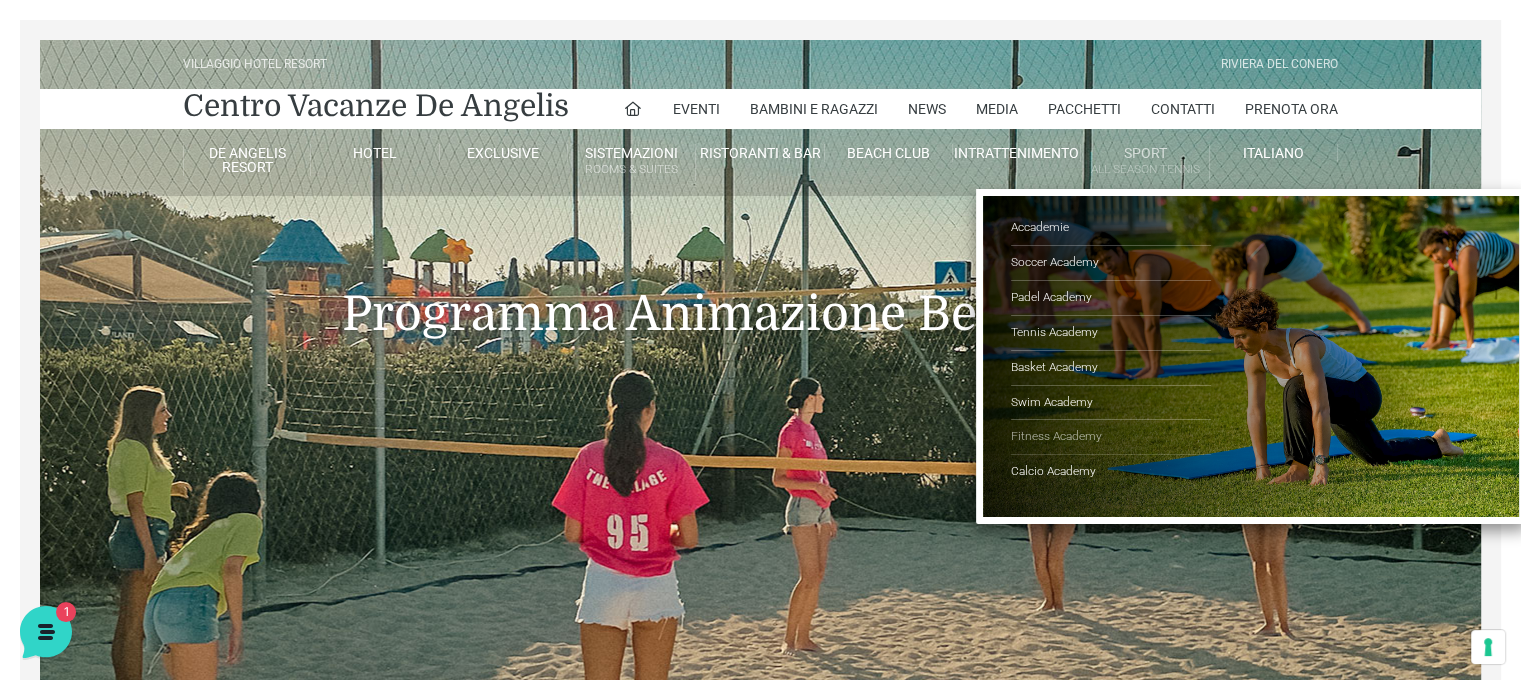 click on "Fitness Academy" at bounding box center [1111, 437] 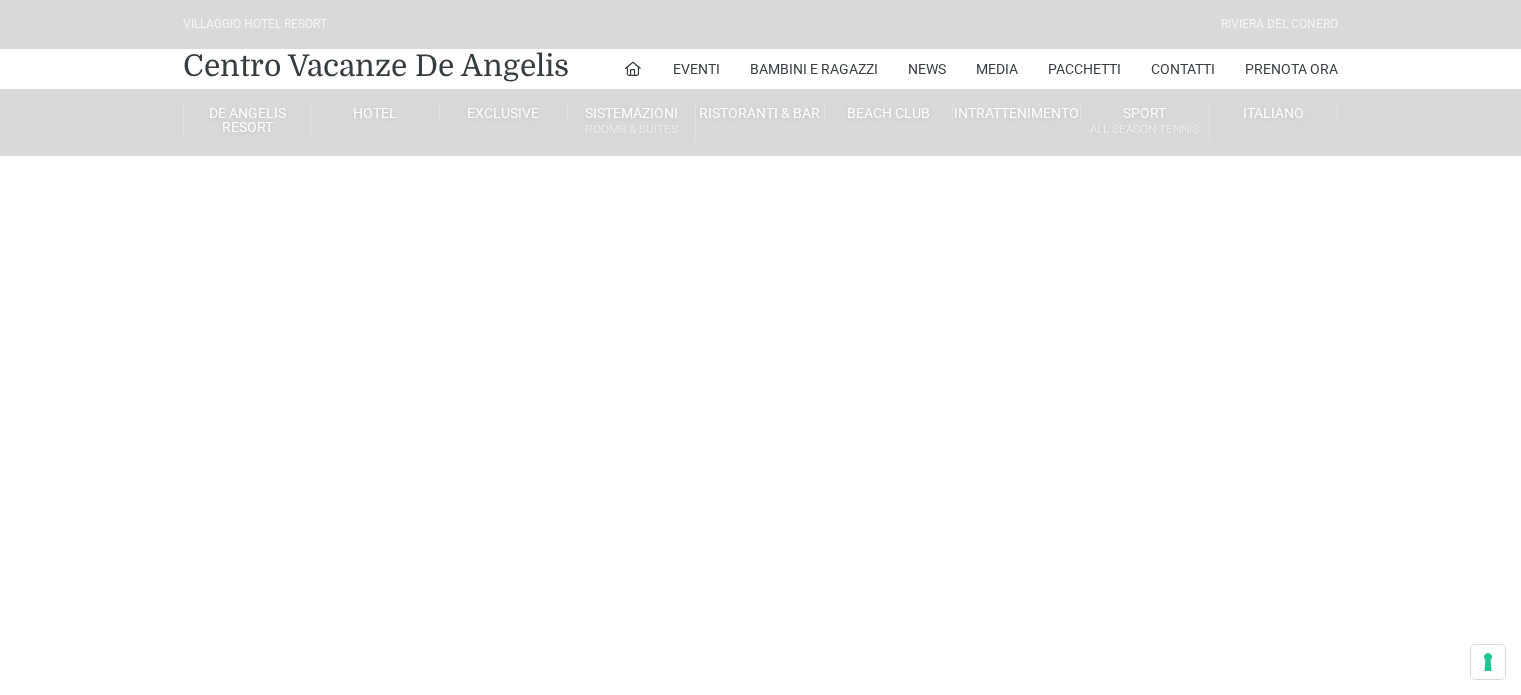 scroll, scrollTop: 0, scrollLeft: 0, axis: both 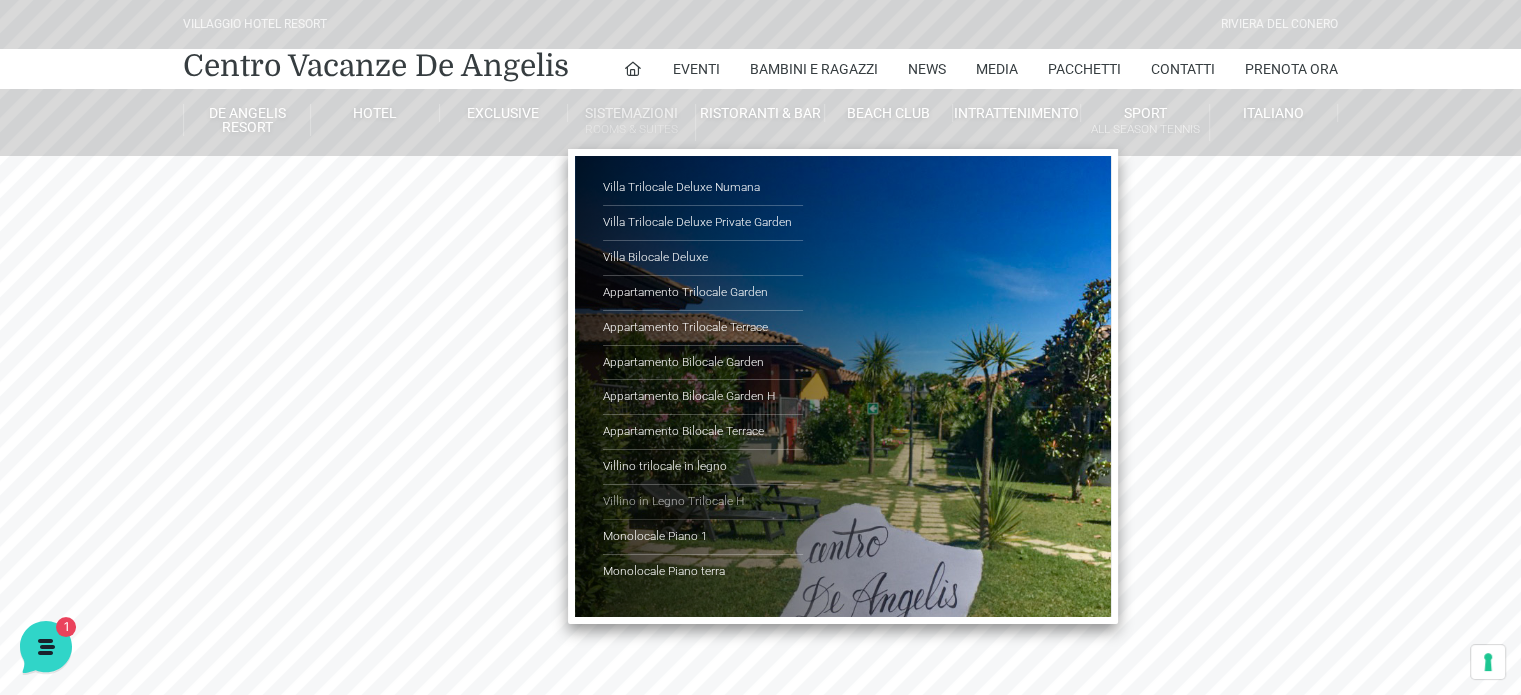 click on "Villino in Legno Trilocale H" at bounding box center (703, 502) 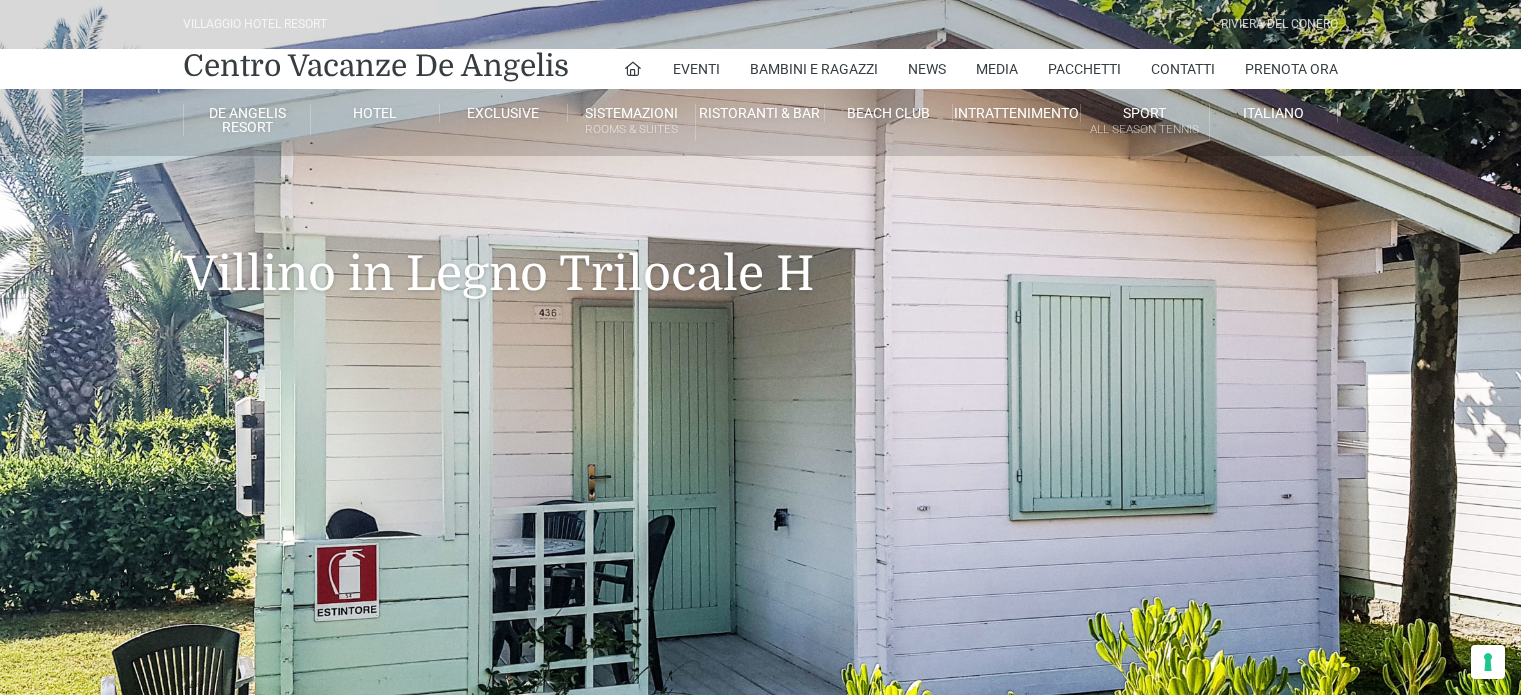 scroll, scrollTop: 268, scrollLeft: 0, axis: vertical 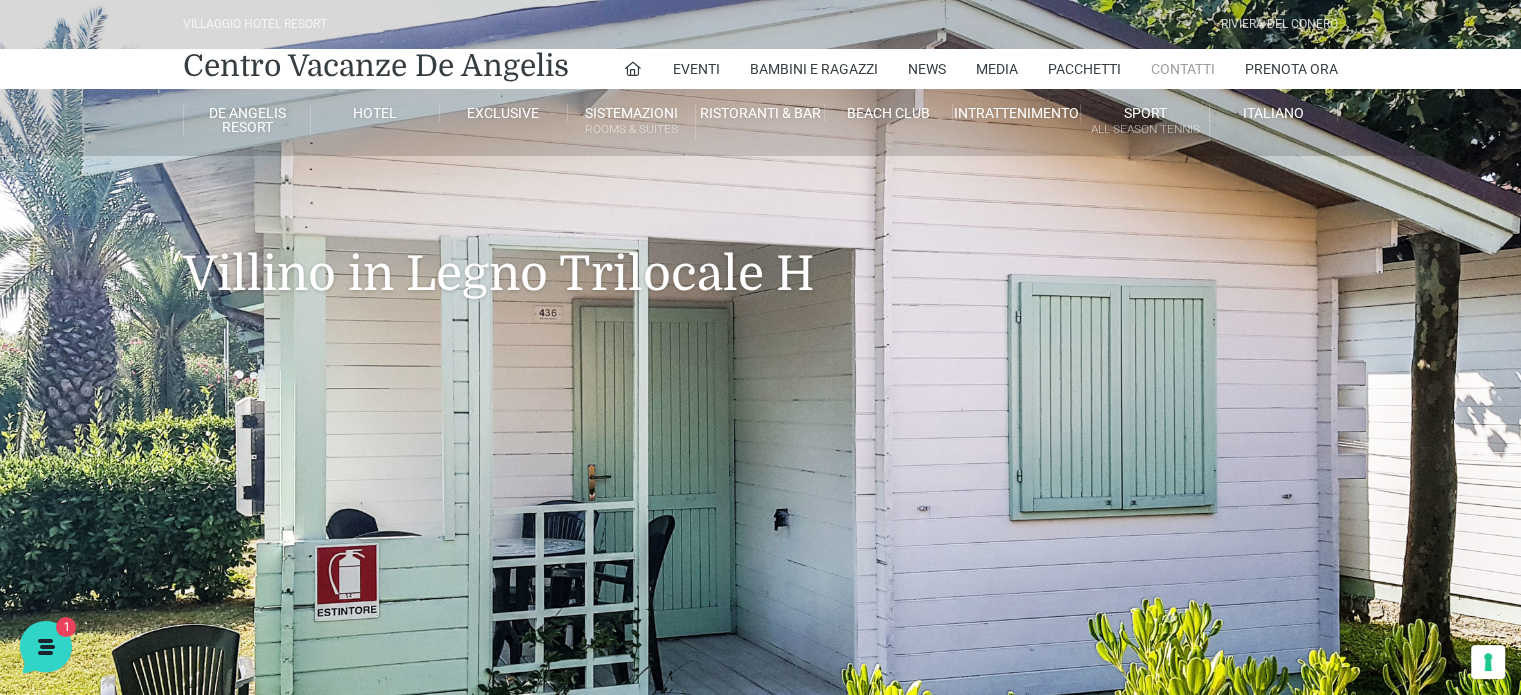 click on "Contatti" at bounding box center (1183, 69) 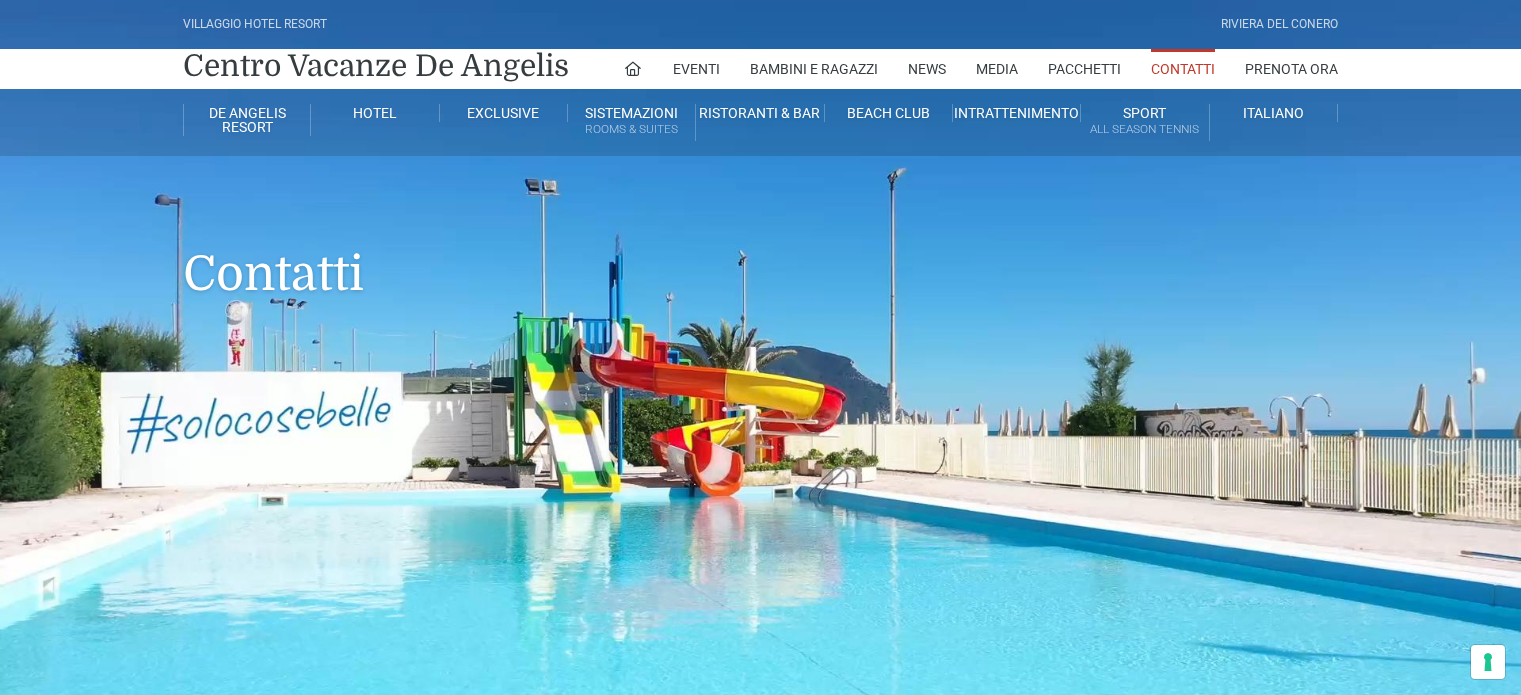 scroll, scrollTop: 0, scrollLeft: 0, axis: both 